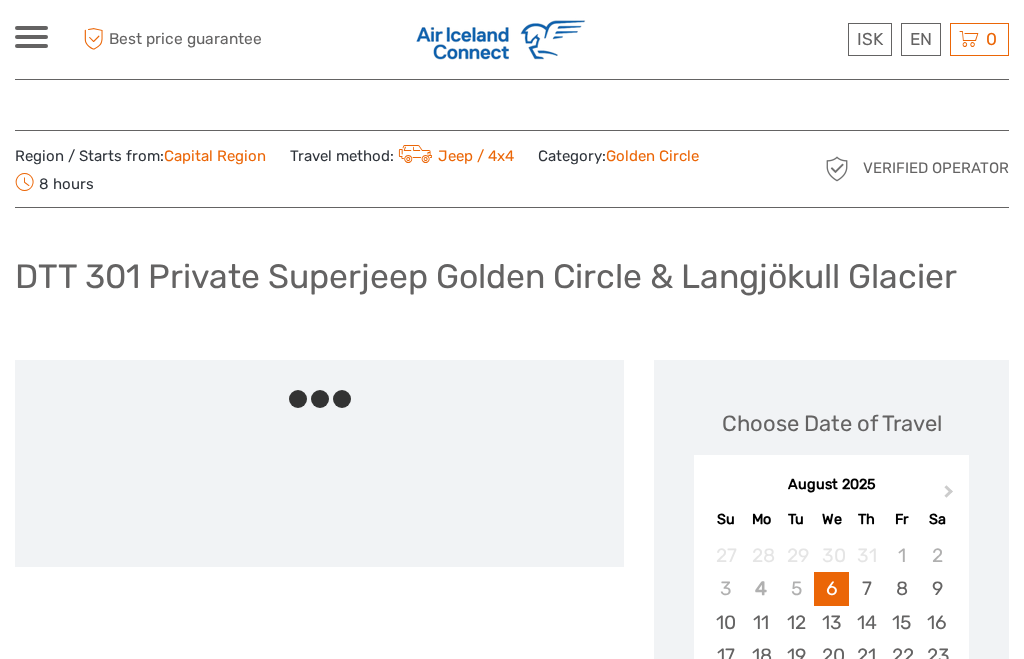 scroll, scrollTop: 360, scrollLeft: 0, axis: vertical 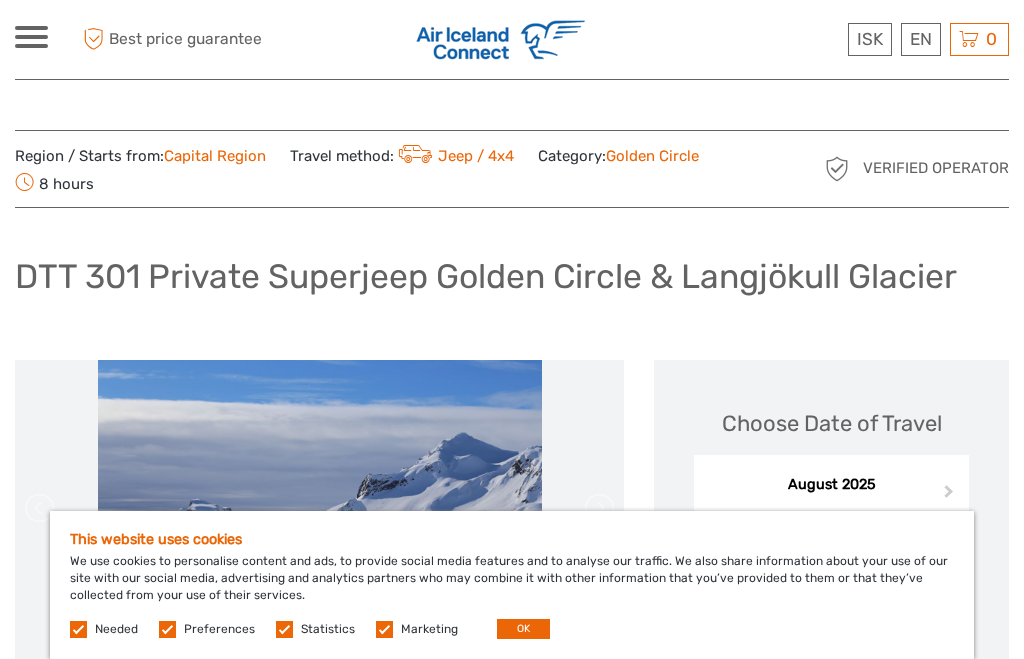 click on "English" at bounding box center (0, 0) 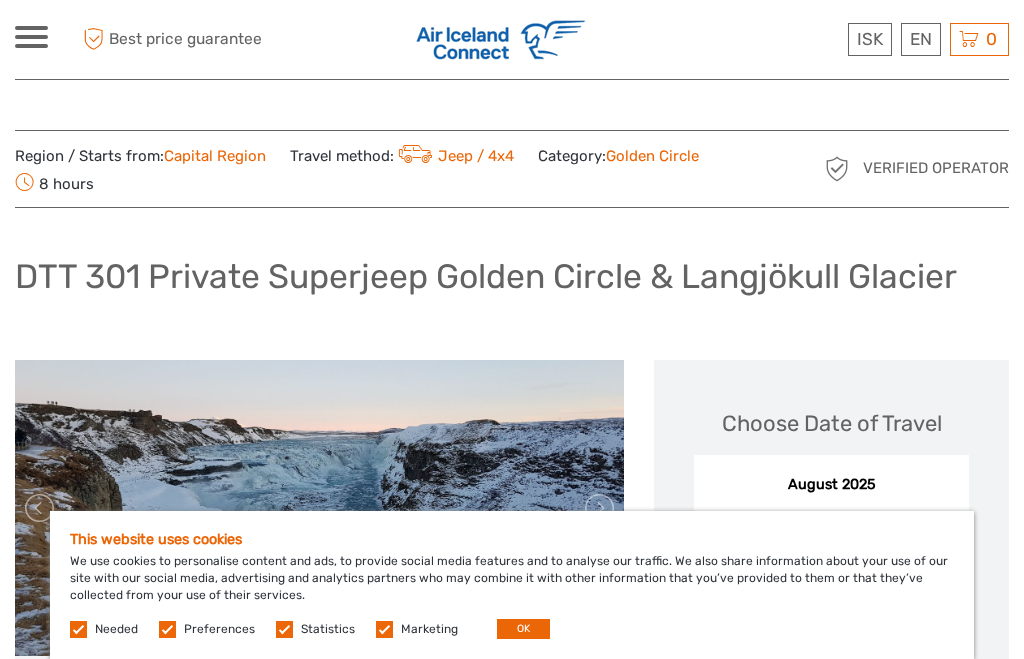 scroll, scrollTop: 0, scrollLeft: 0, axis: both 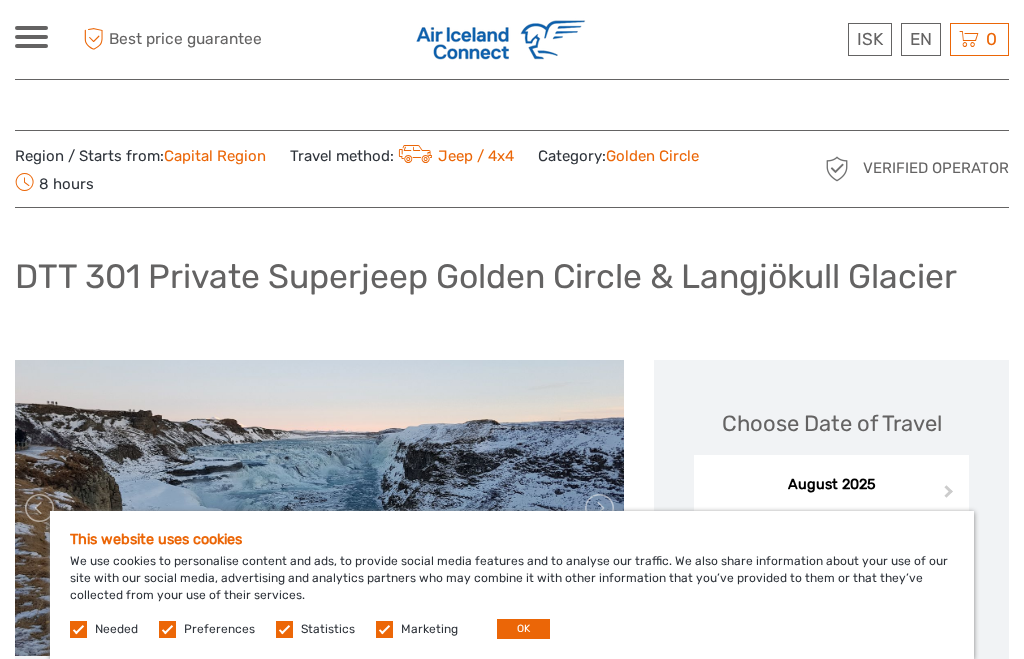 click on "Needed" at bounding box center [116, 629] 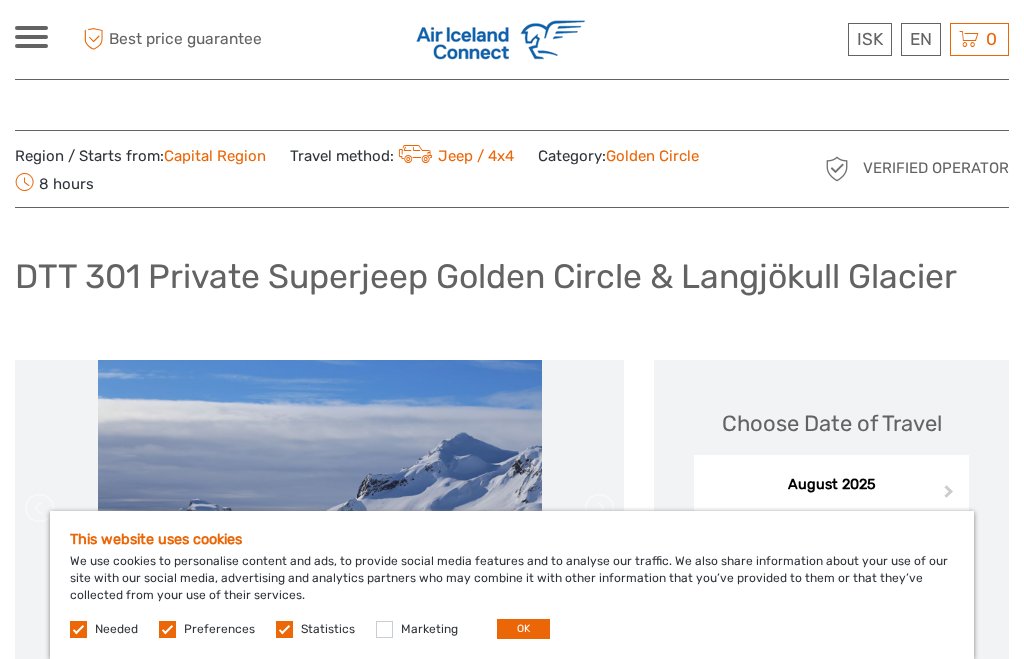 click at bounding box center (284, 629) 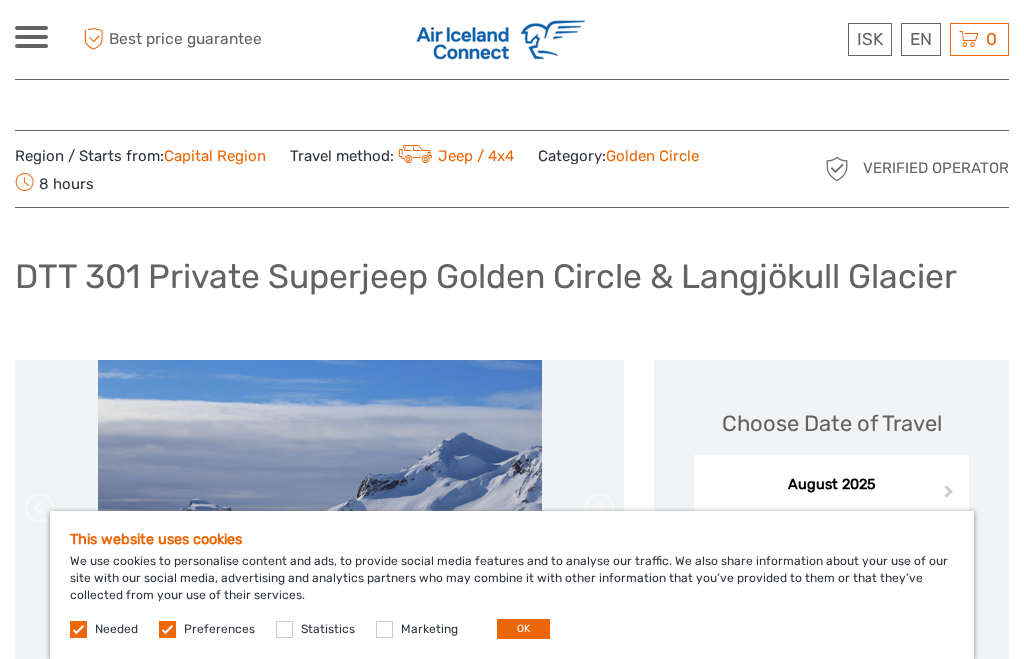 click at bounding box center (167, 629) 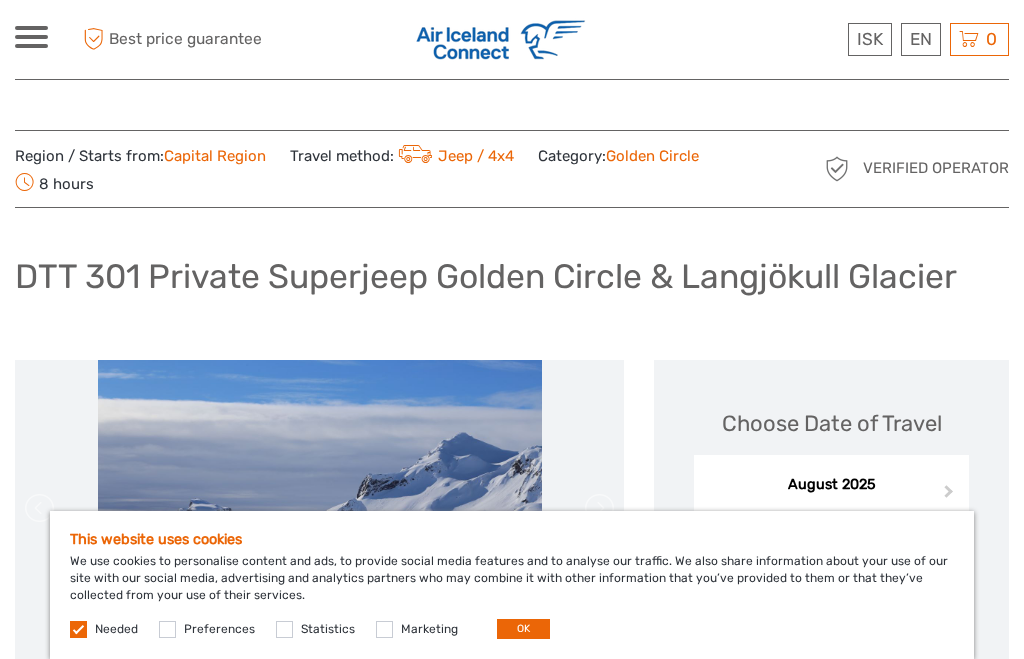 click on "OK" at bounding box center (523, 629) 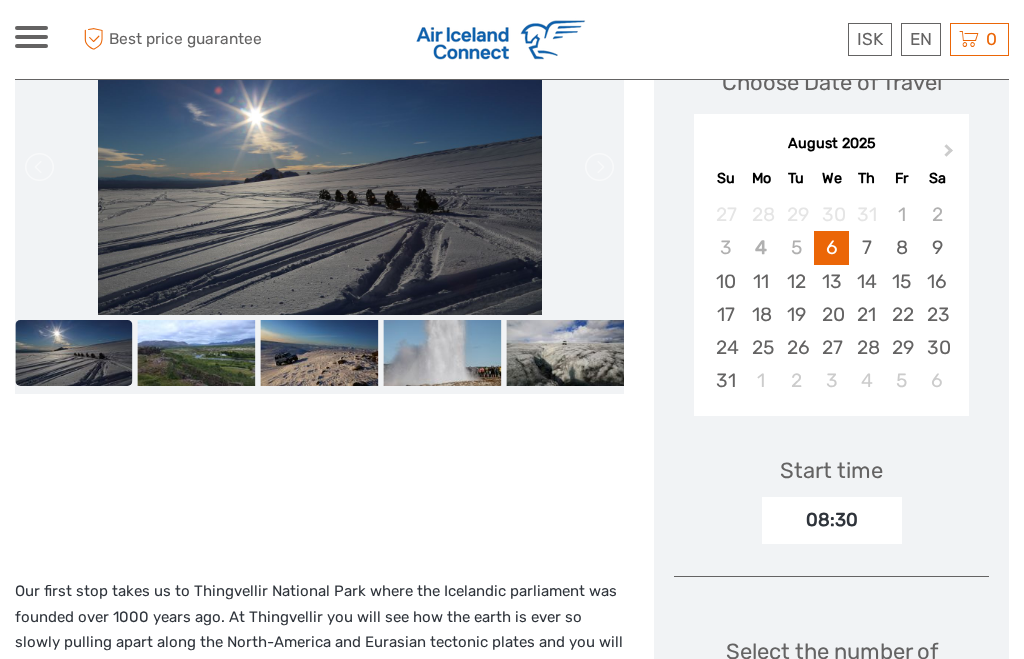 scroll, scrollTop: 0, scrollLeft: 0, axis: both 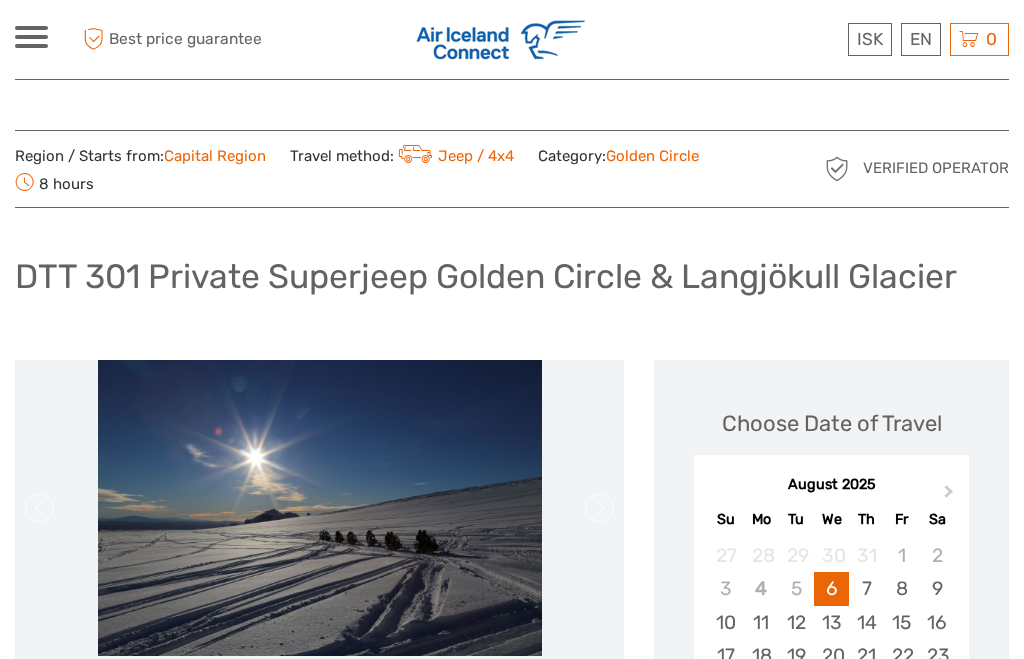 click at bounding box center [31, 37] 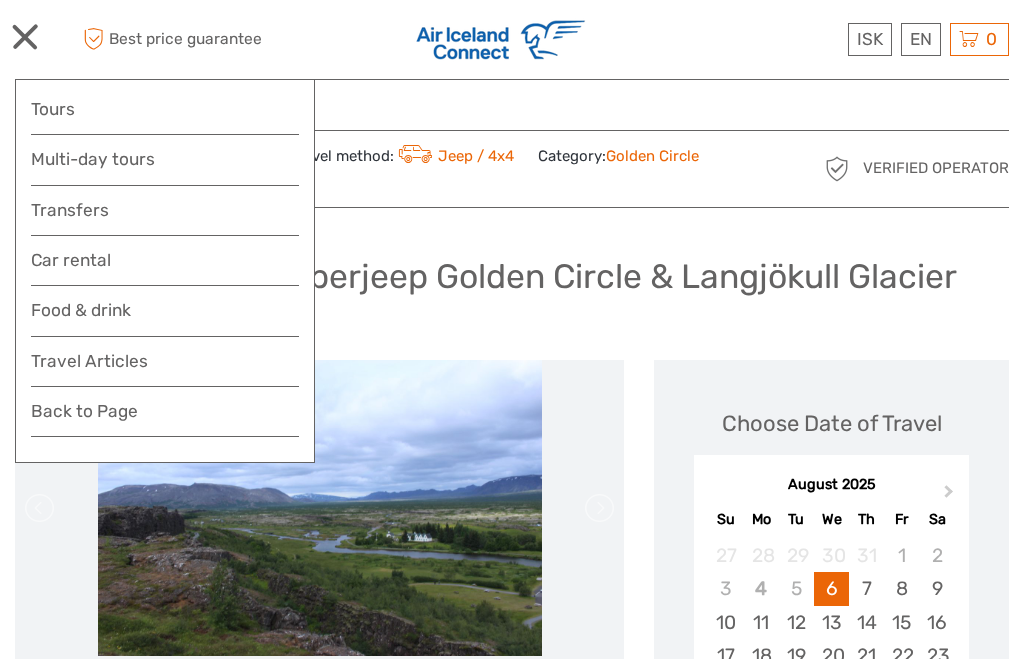 click on "Tours" at bounding box center (165, 109) 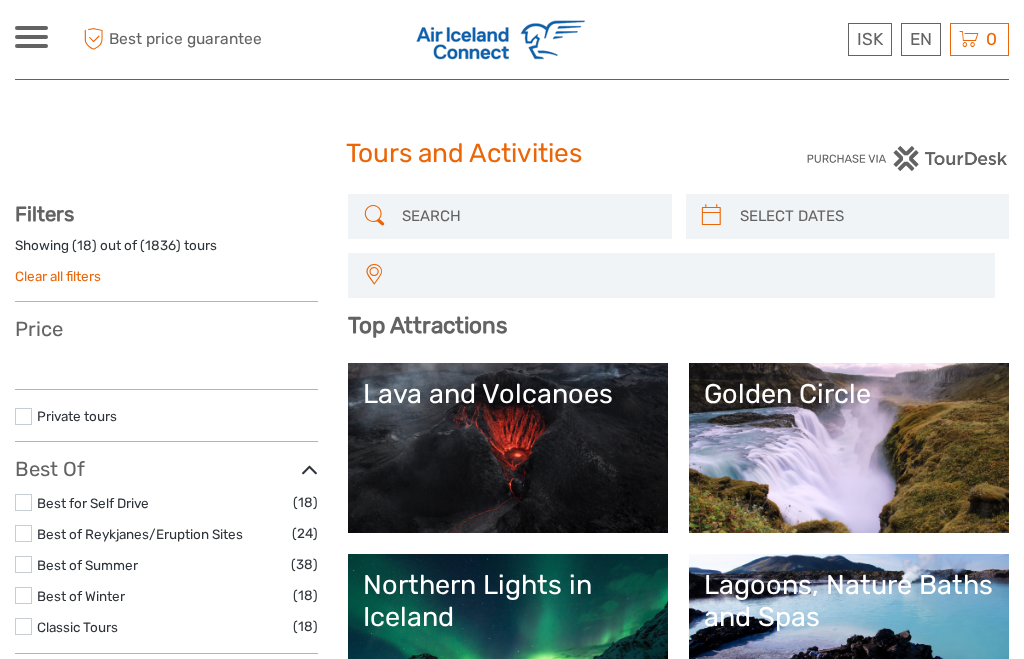 select 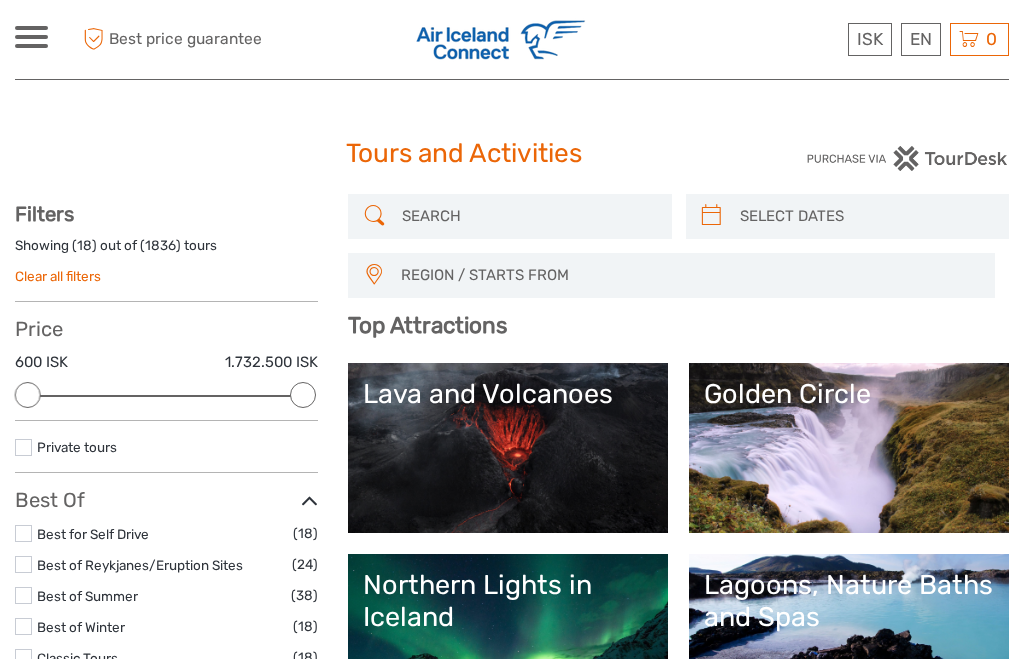 scroll, scrollTop: 0, scrollLeft: 0, axis: both 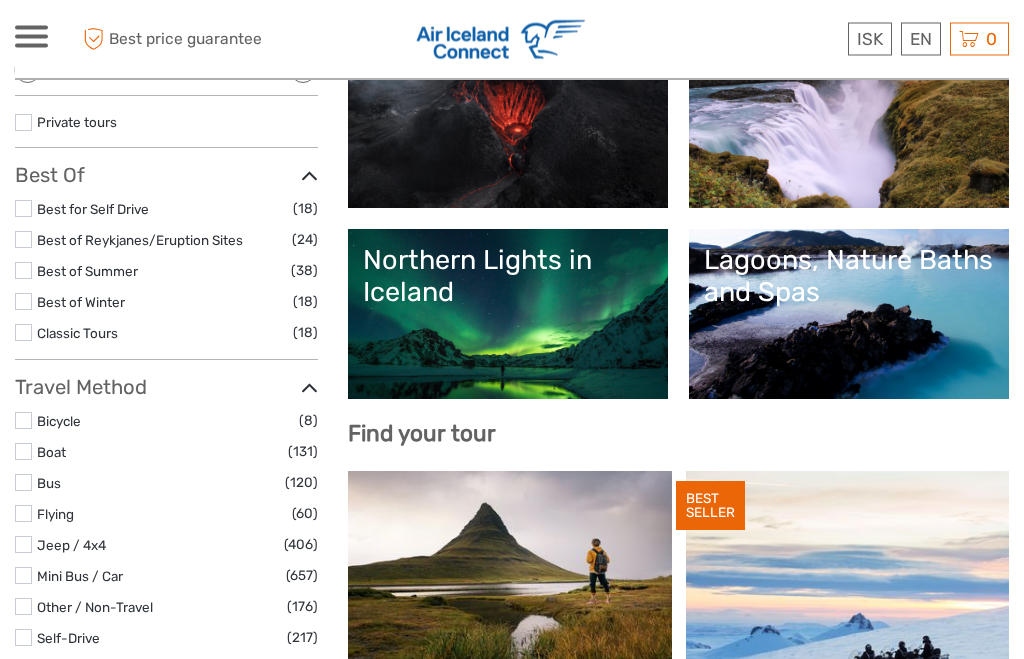 click on "Northern Lights in Iceland" at bounding box center [508, 277] 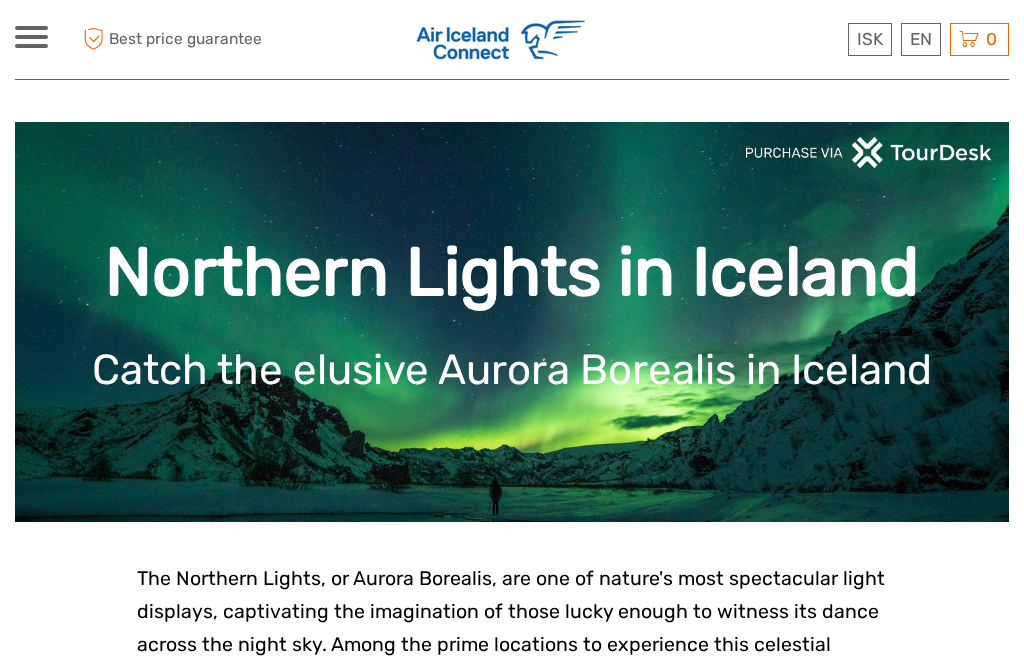 scroll, scrollTop: 0, scrollLeft: 0, axis: both 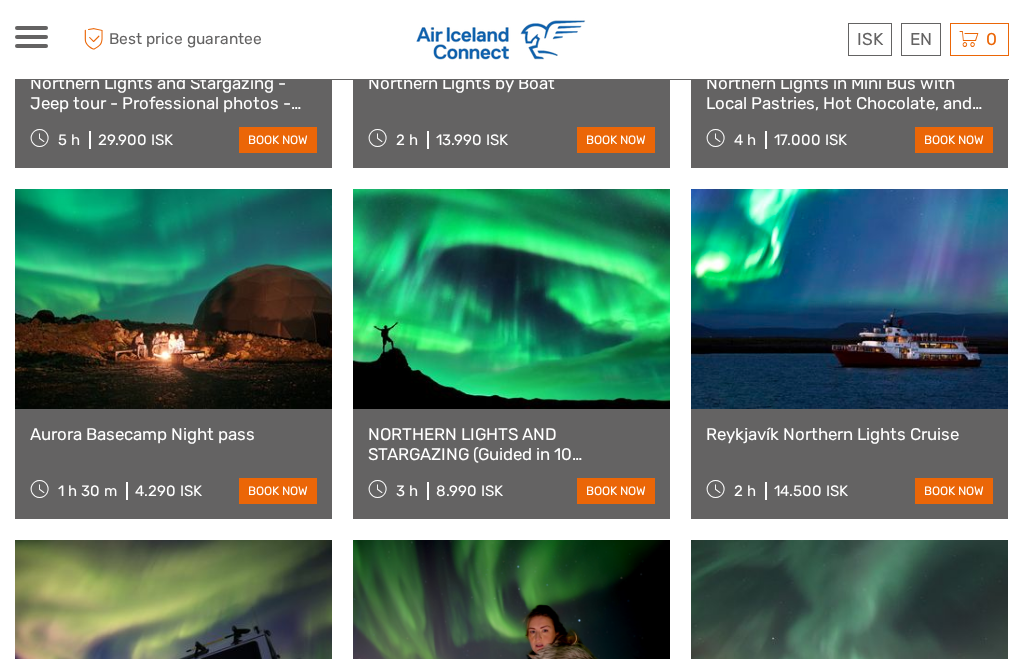 click at bounding box center [849, 299] 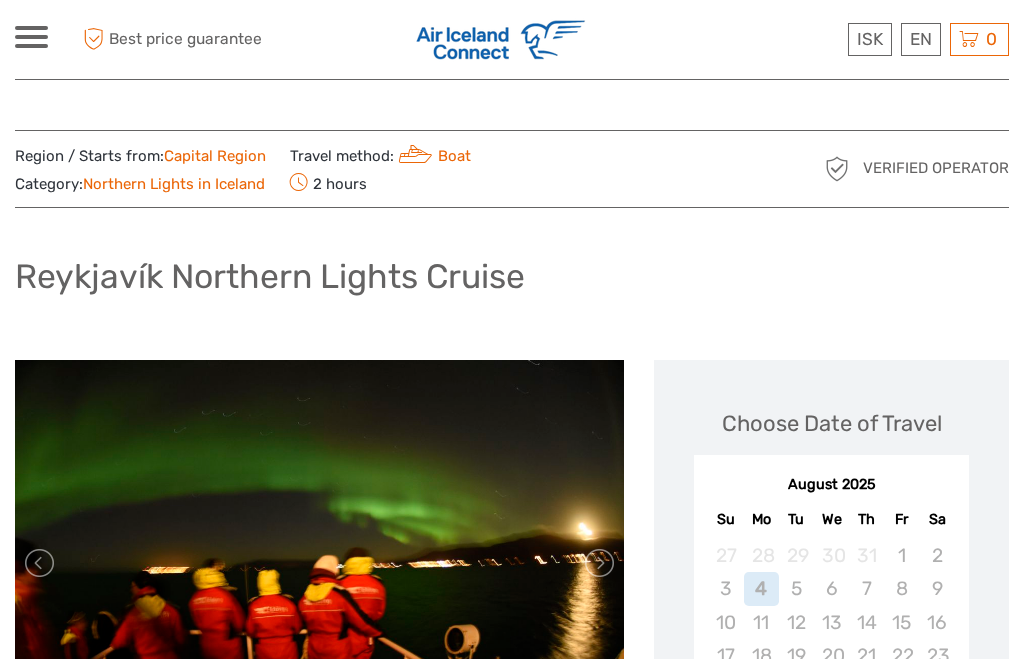 scroll, scrollTop: 0, scrollLeft: 0, axis: both 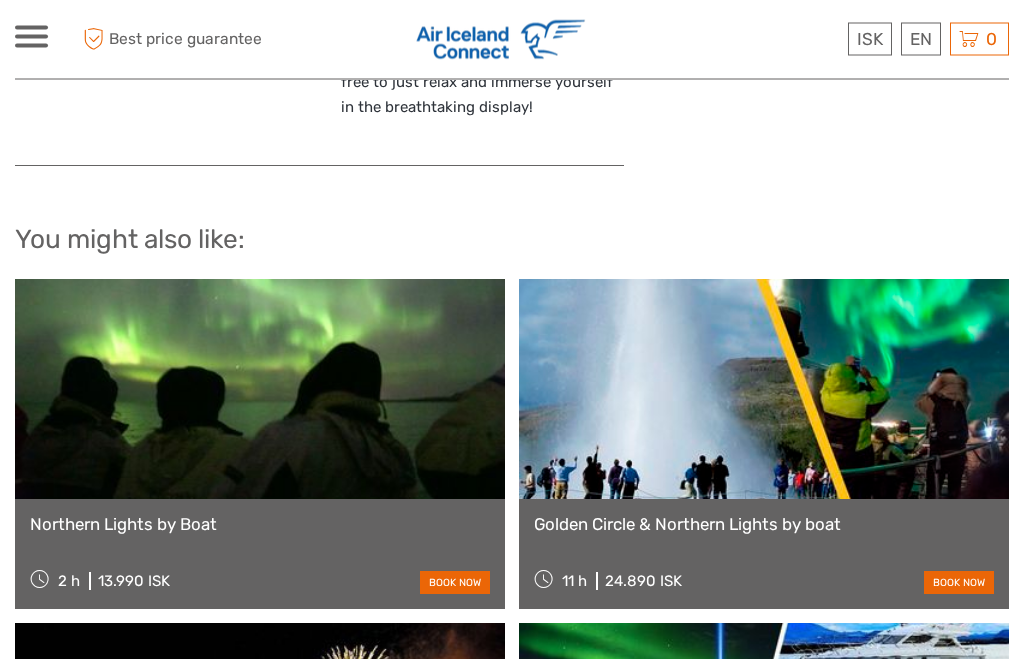 click on "book now" at bounding box center [959, 583] 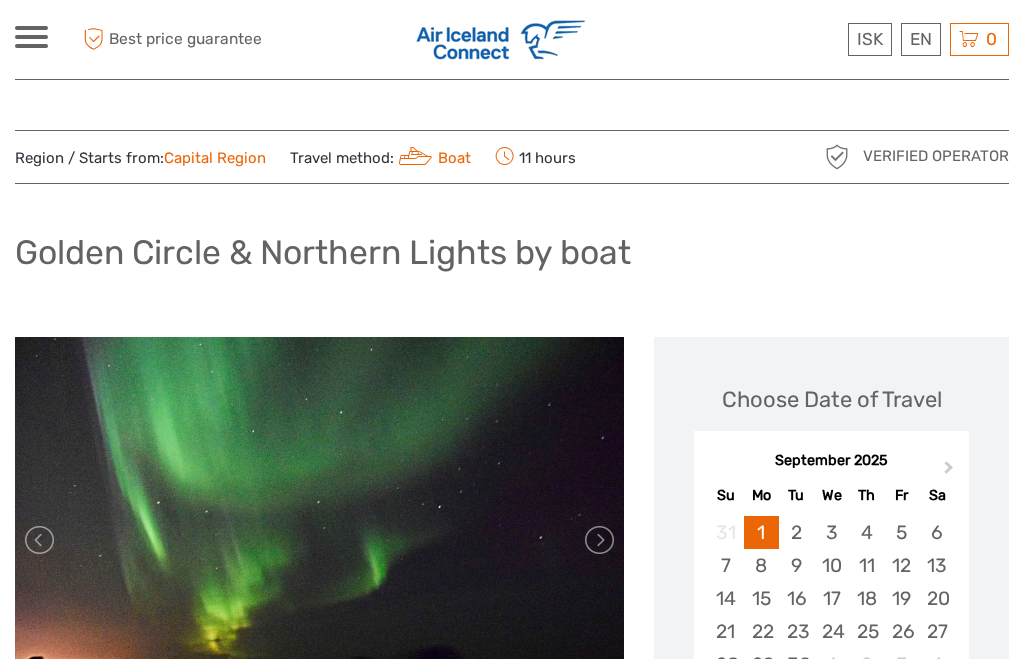 scroll, scrollTop: 0, scrollLeft: 0, axis: both 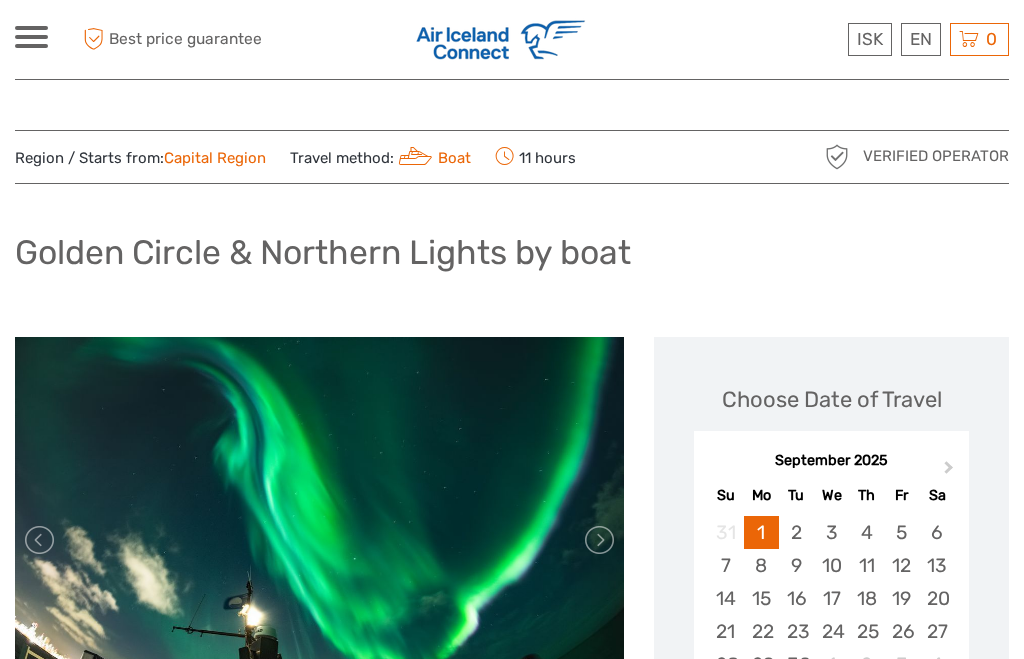 click at bounding box center [31, 37] 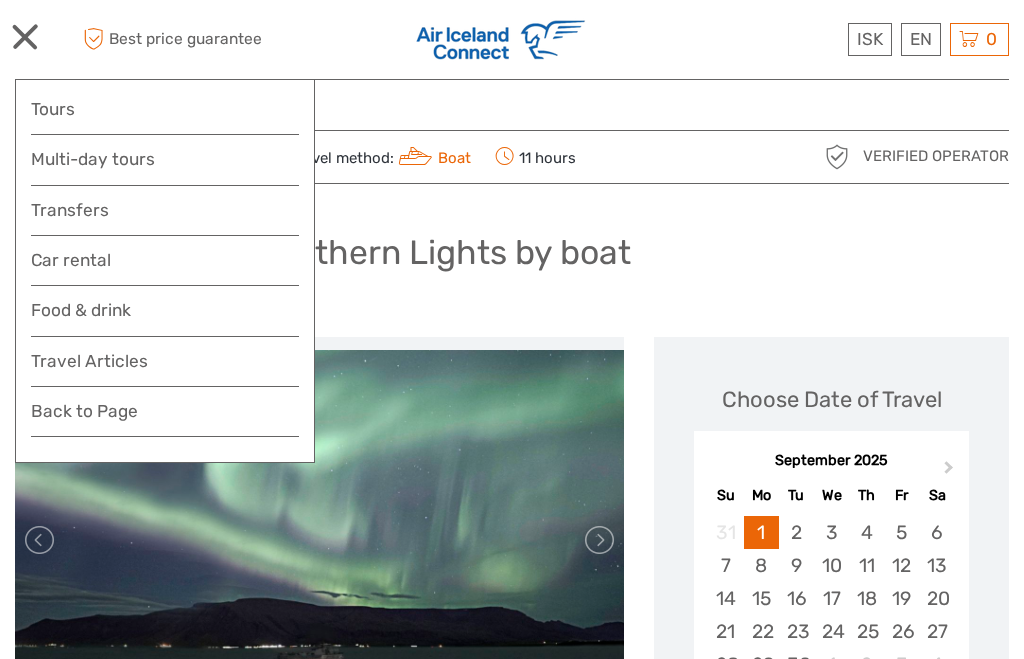 click on "Food & drink" at bounding box center [165, 316] 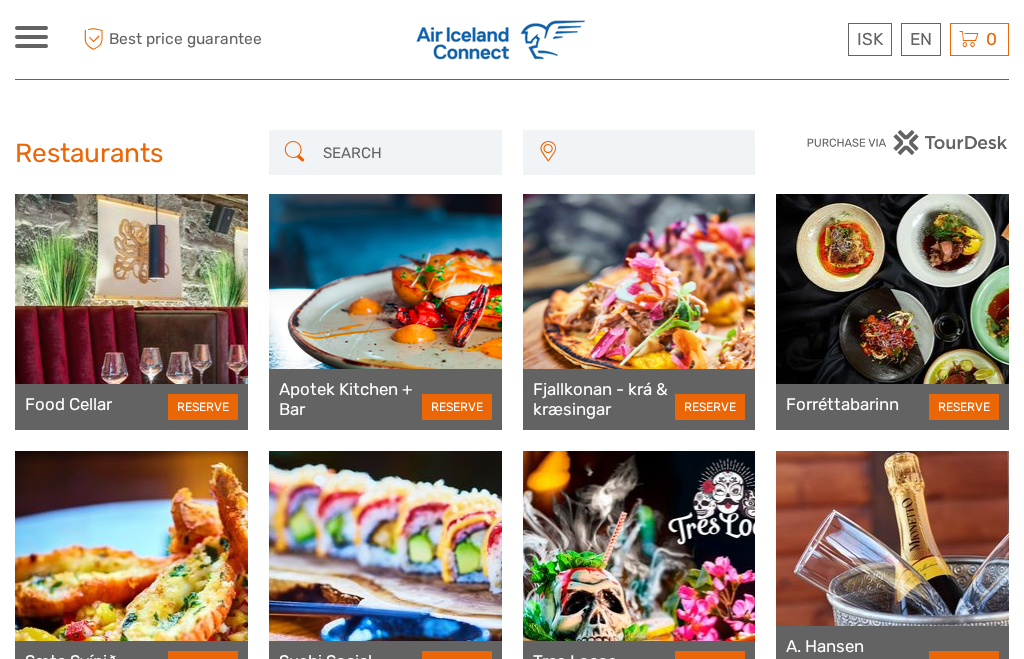 scroll, scrollTop: 0, scrollLeft: 0, axis: both 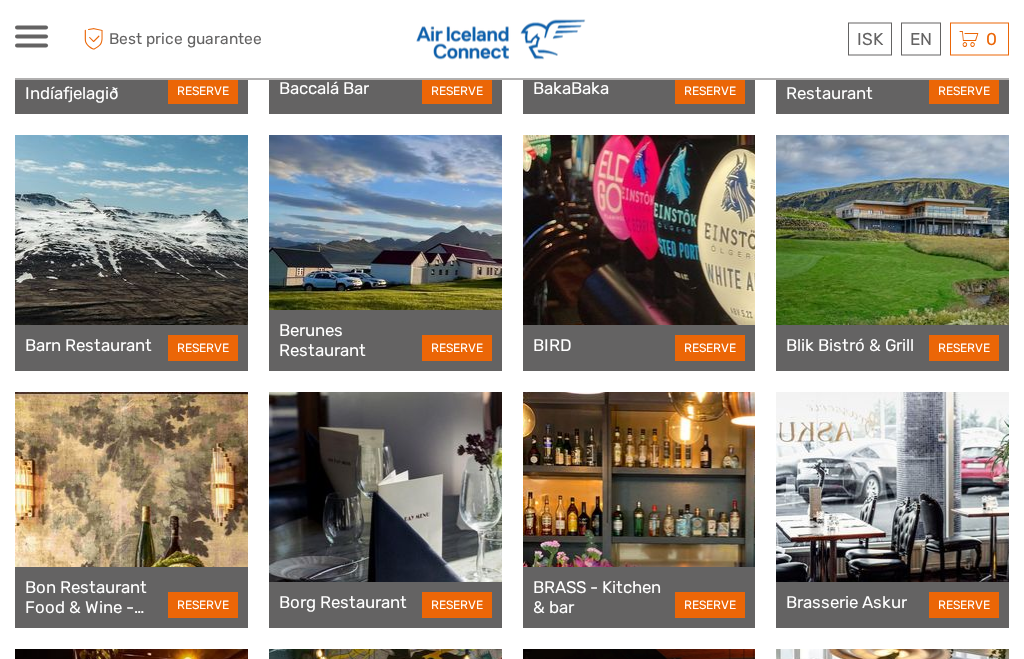 click at bounding box center [131, 254] 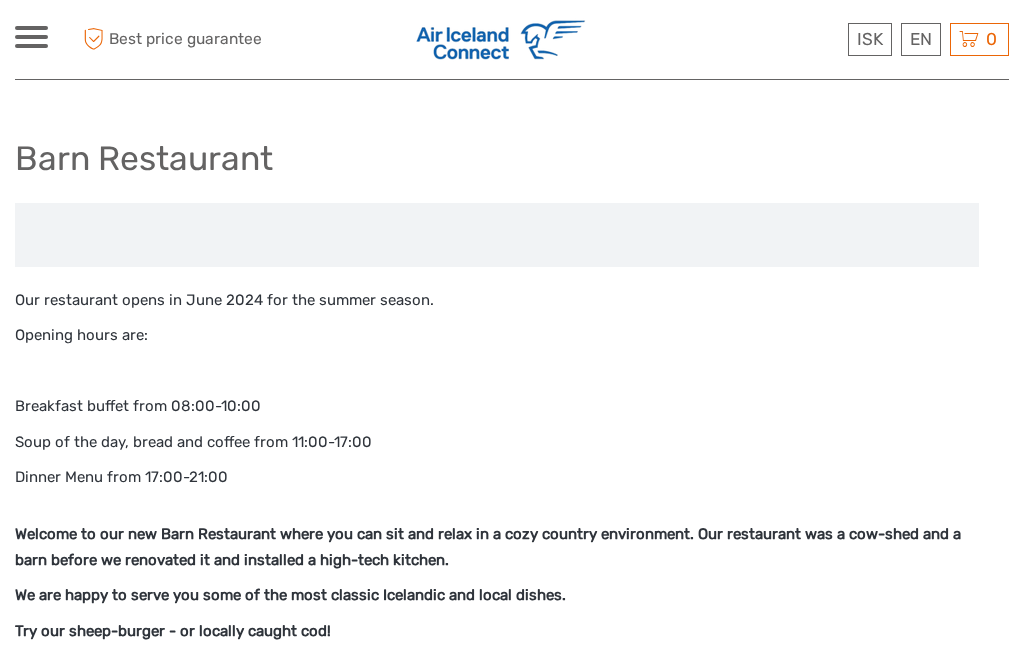 scroll, scrollTop: 0, scrollLeft: 0, axis: both 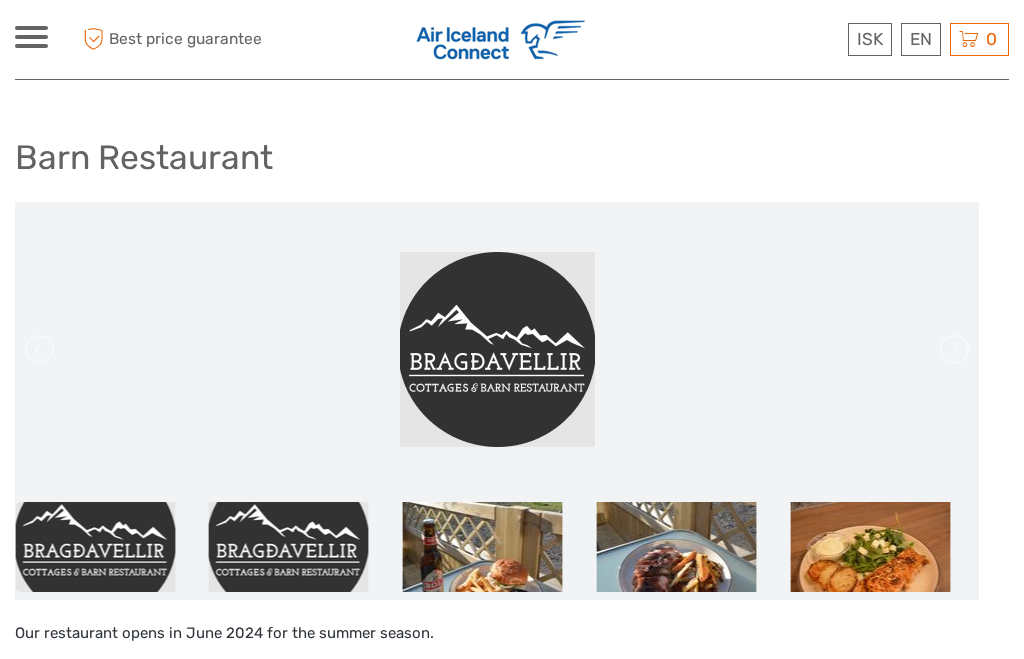 click at bounding box center [483, 547] 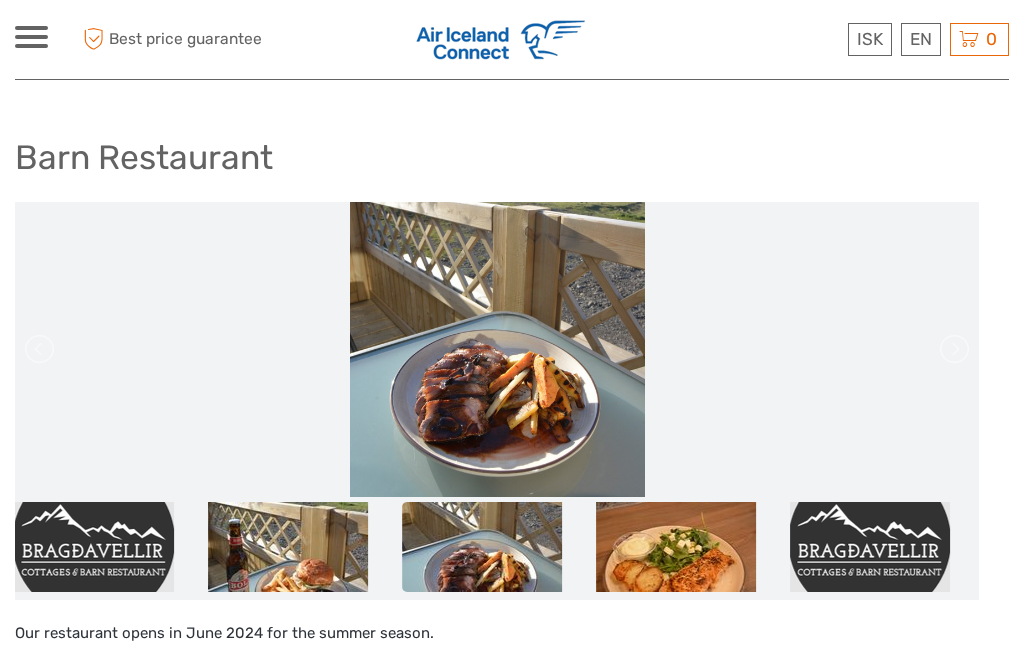 click at bounding box center (676, 547) 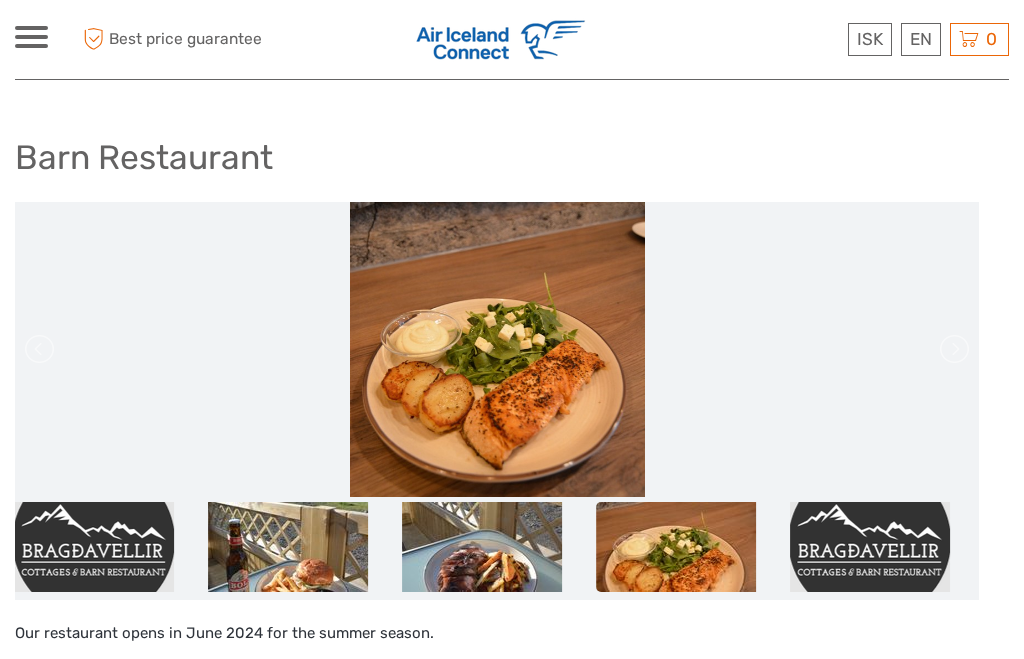 click at bounding box center (870, 547) 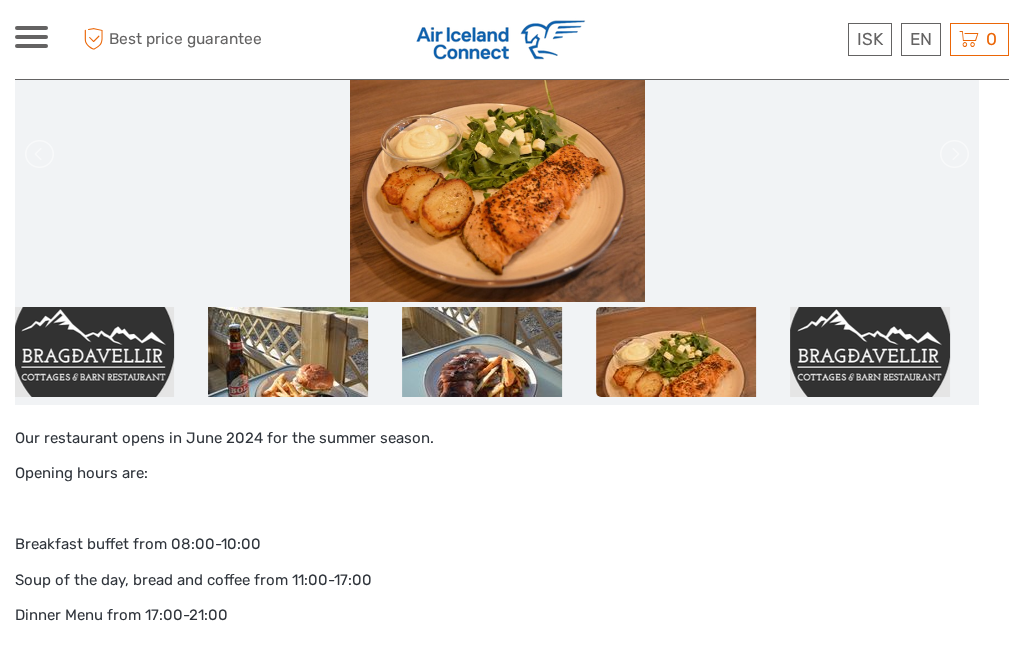 scroll, scrollTop: 0, scrollLeft: 0, axis: both 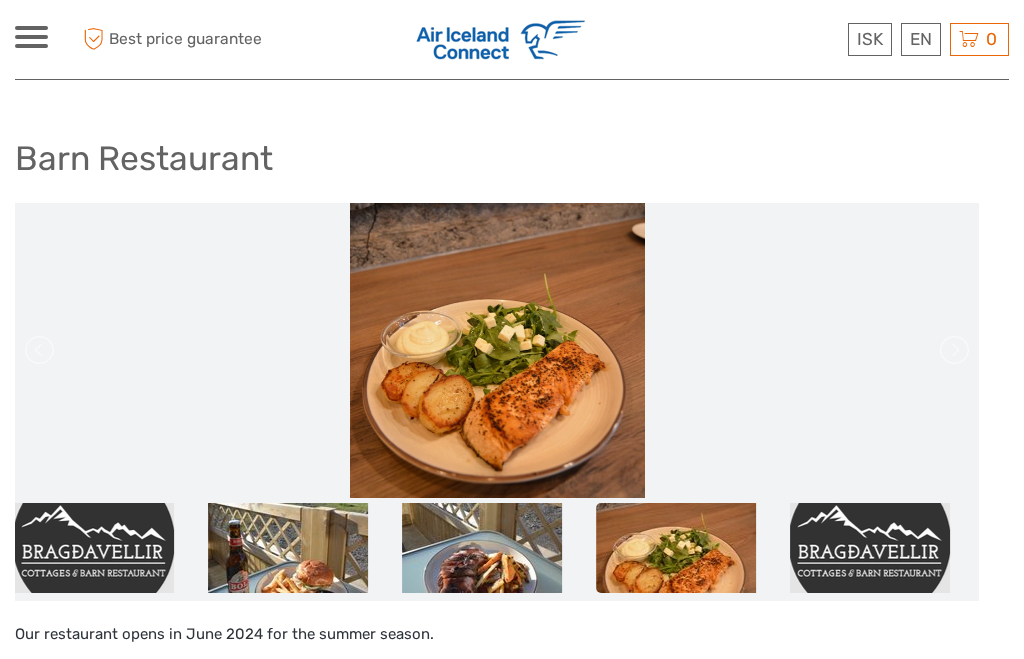 click at bounding box center [497, 39] 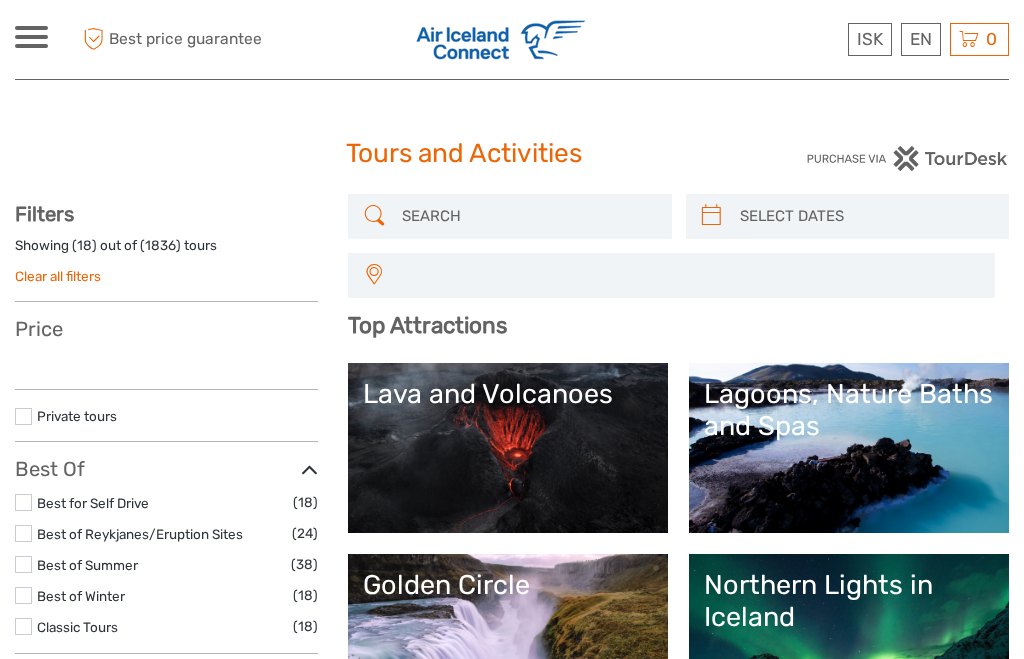 select 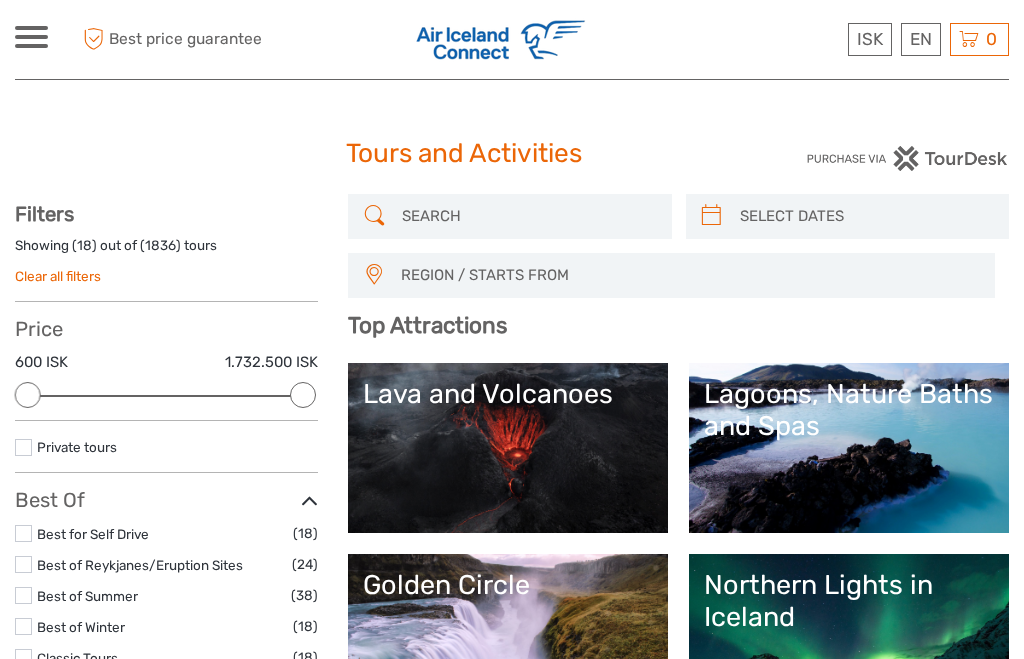scroll, scrollTop: 0, scrollLeft: 0, axis: both 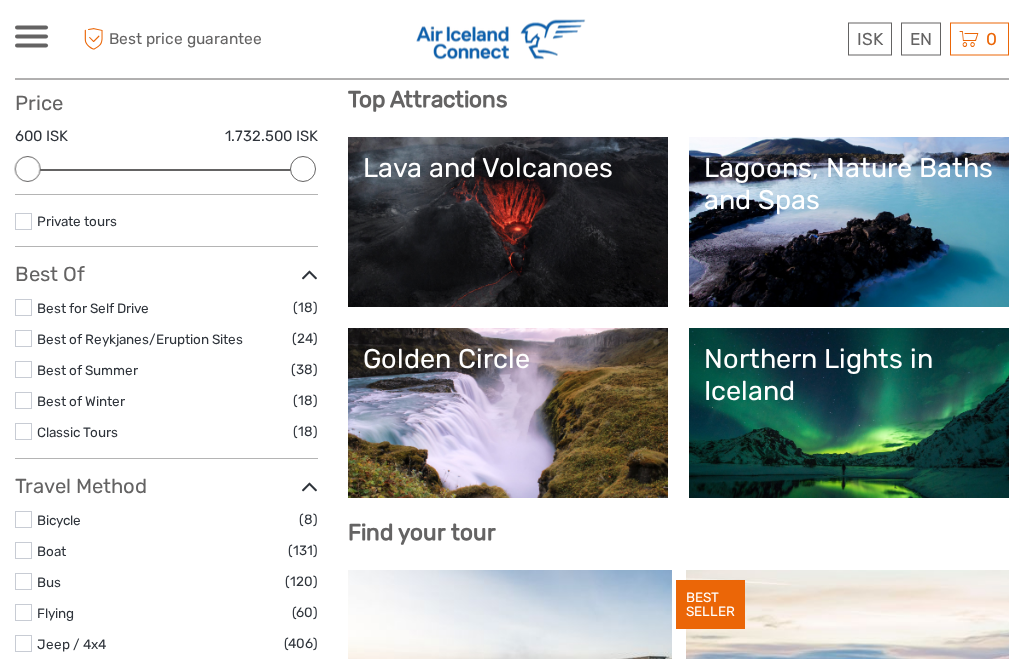 click on "Flying" at bounding box center (55, 614) 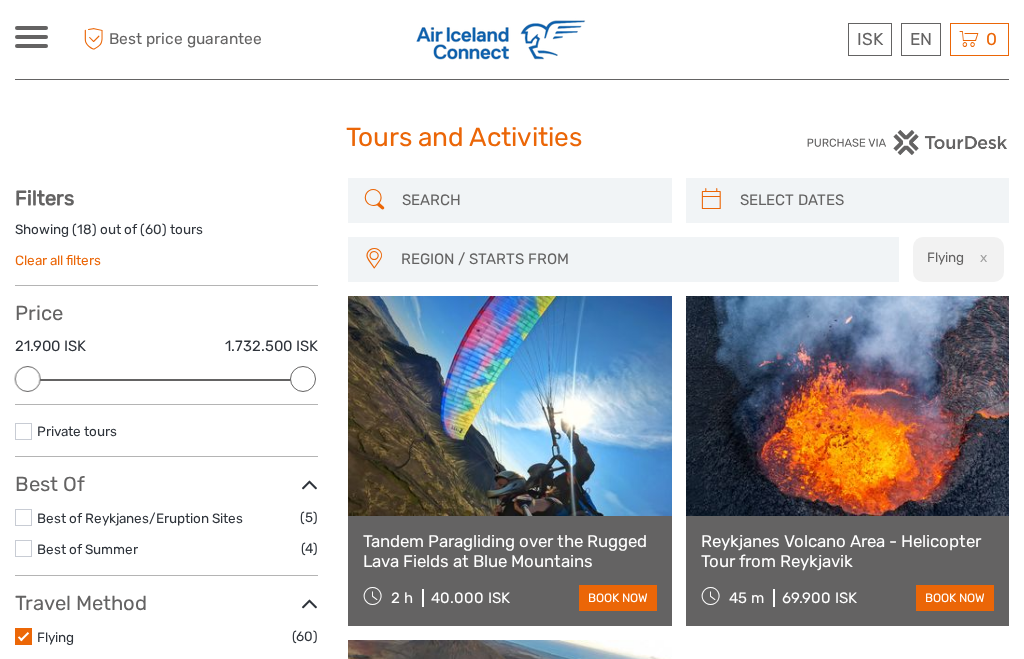 scroll, scrollTop: 0, scrollLeft: 0, axis: both 